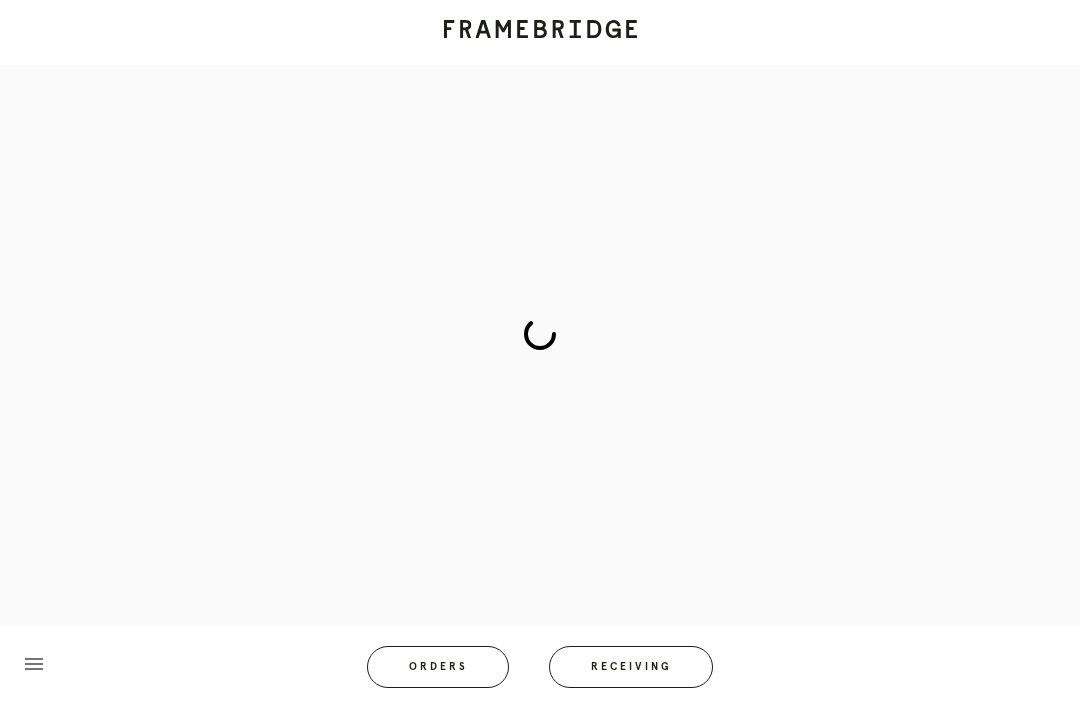 scroll, scrollTop: 83, scrollLeft: 0, axis: vertical 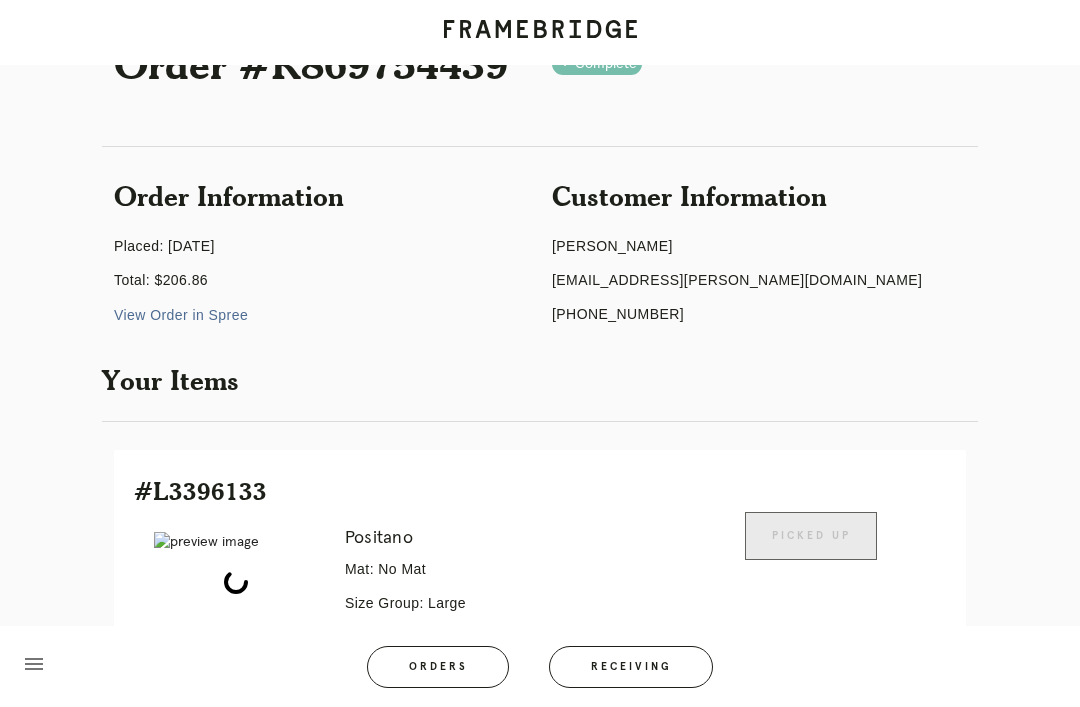 click on "Orders" at bounding box center [438, 667] 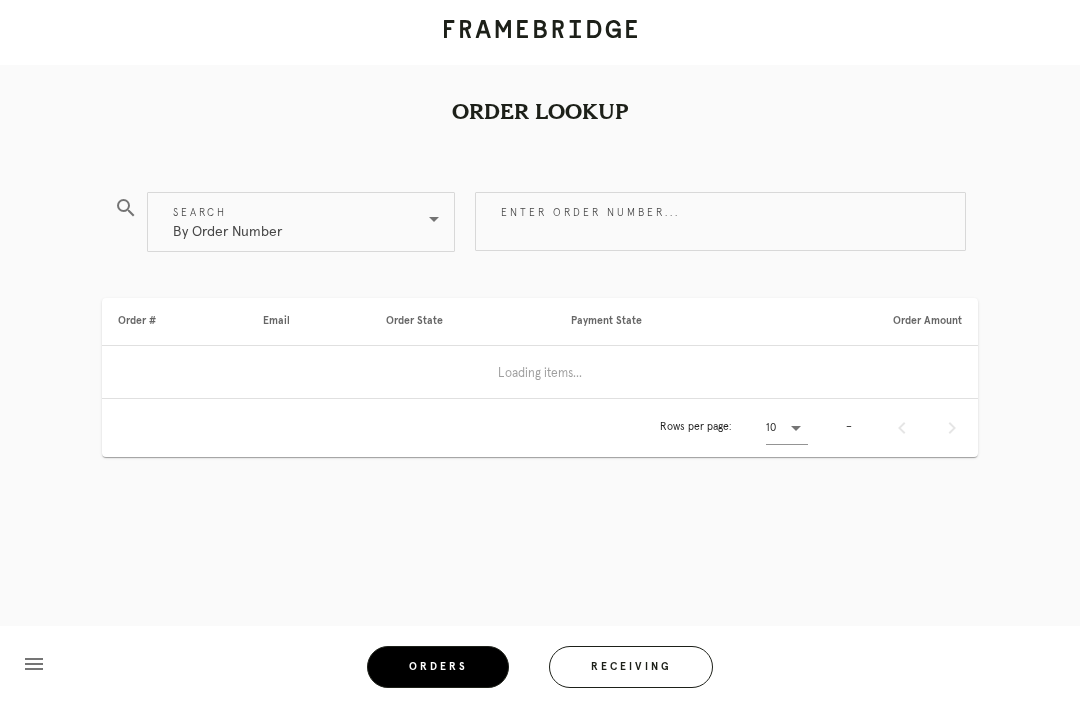 click on "Receiving" at bounding box center (631, 667) 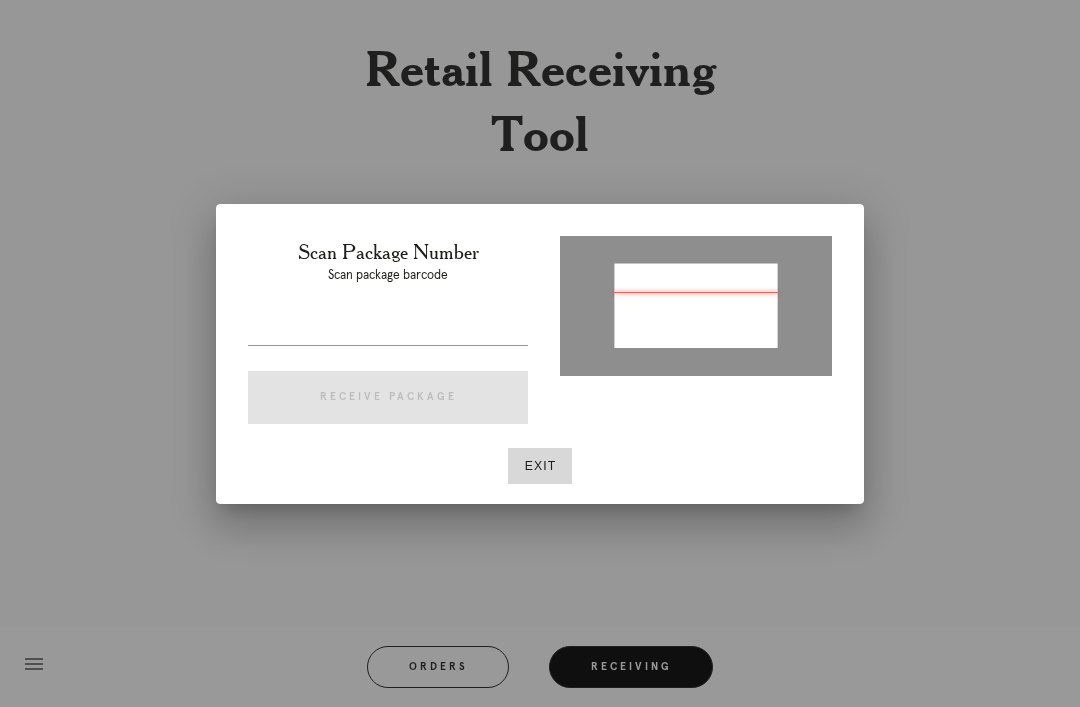 type on "P758861808063269" 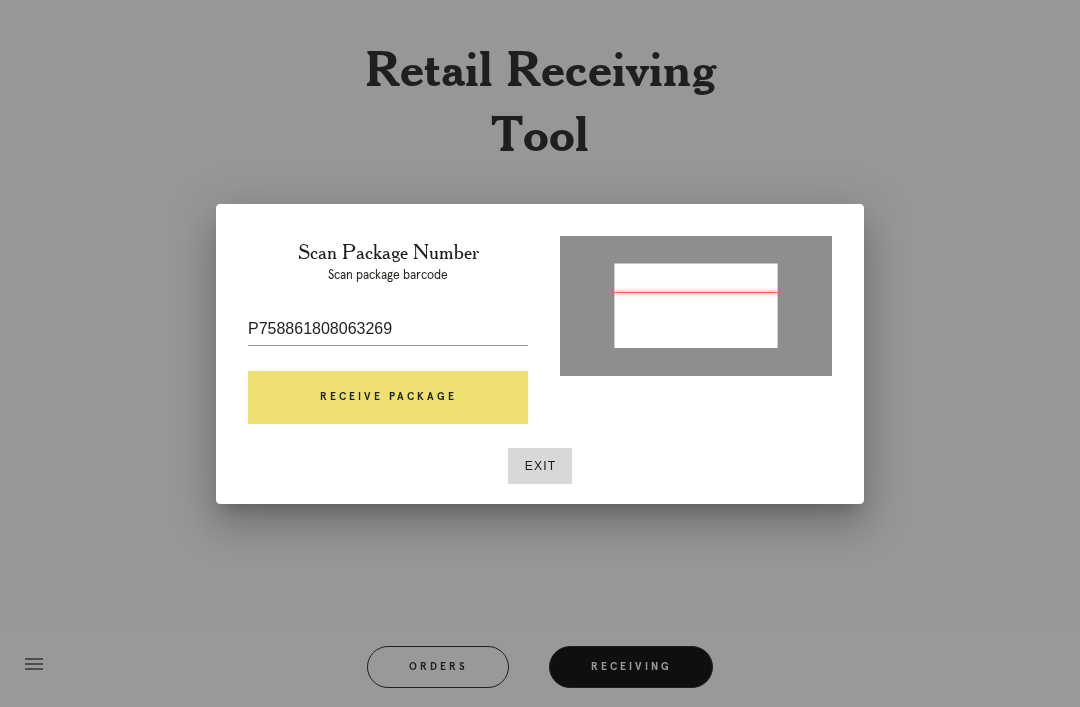click on "Scan Package Number   Scan package barcode   P758861808063269   Receive Package" at bounding box center [388, 336] 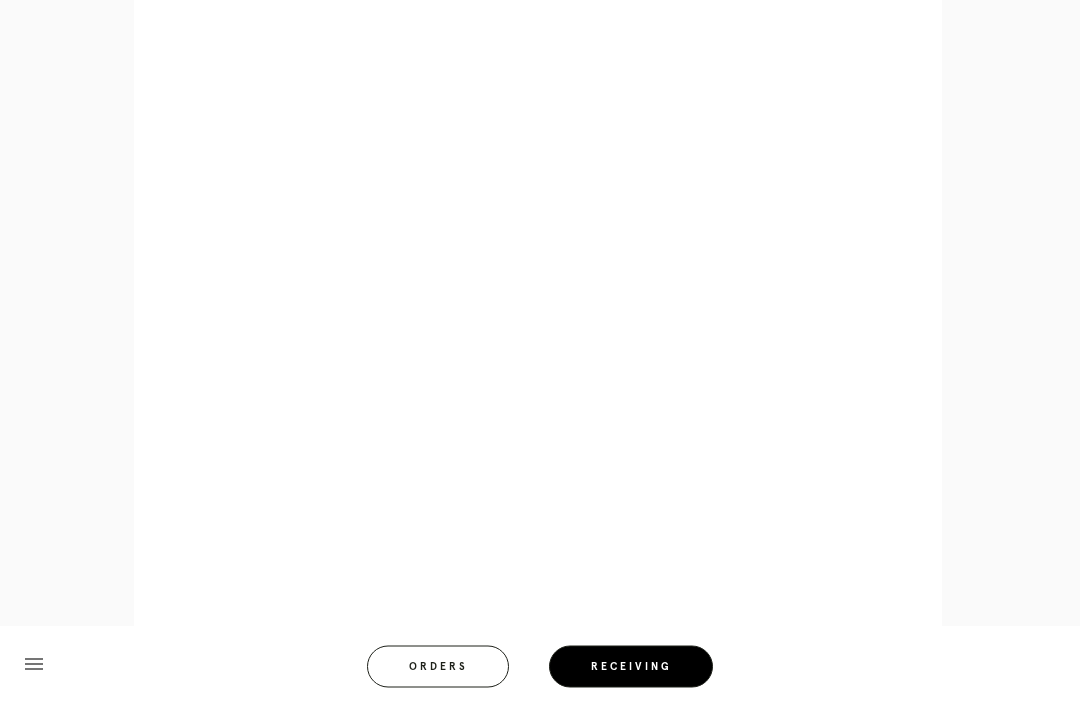 scroll, scrollTop: 928, scrollLeft: 0, axis: vertical 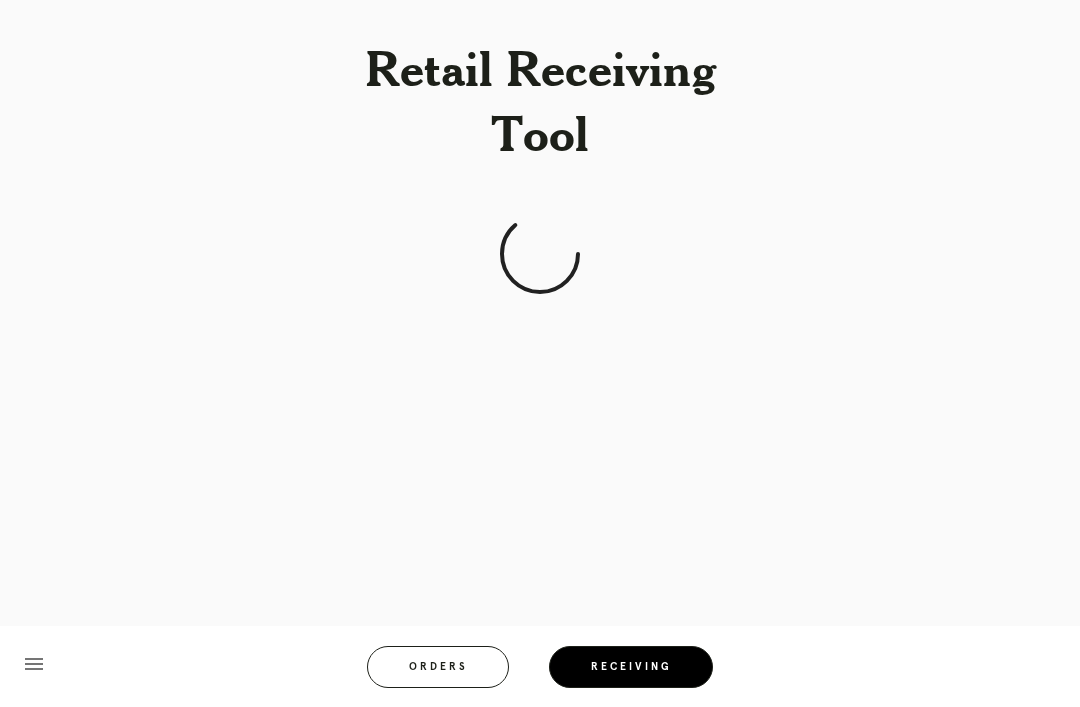 click on "Orders" at bounding box center [438, 667] 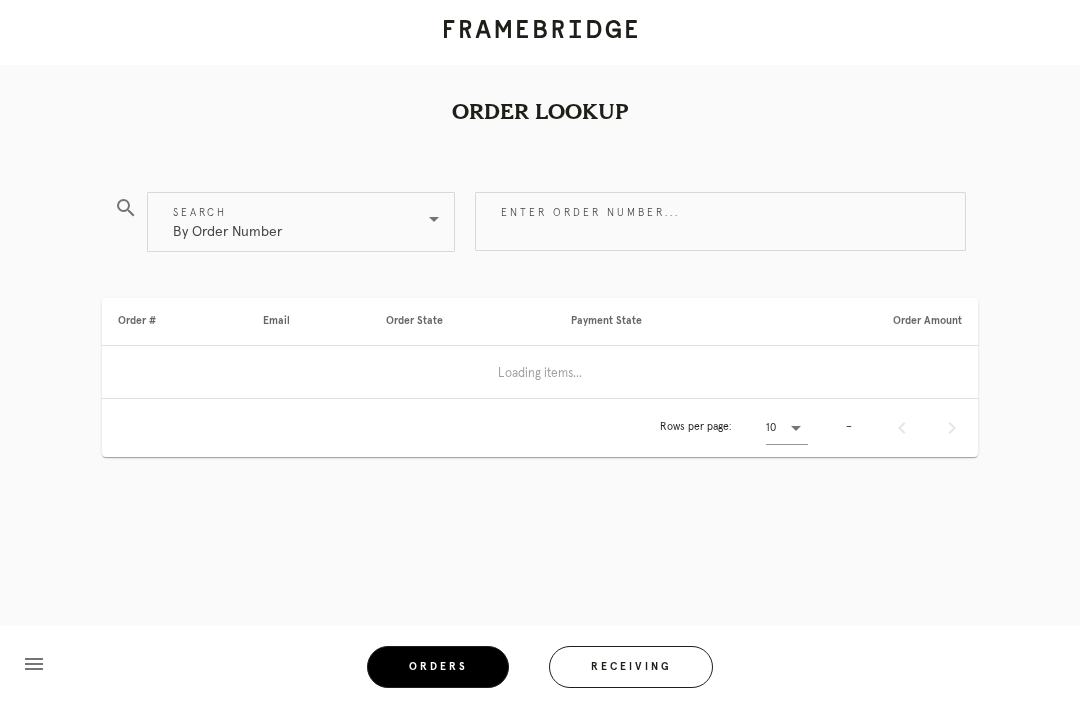 click on "Orders" at bounding box center (438, 667) 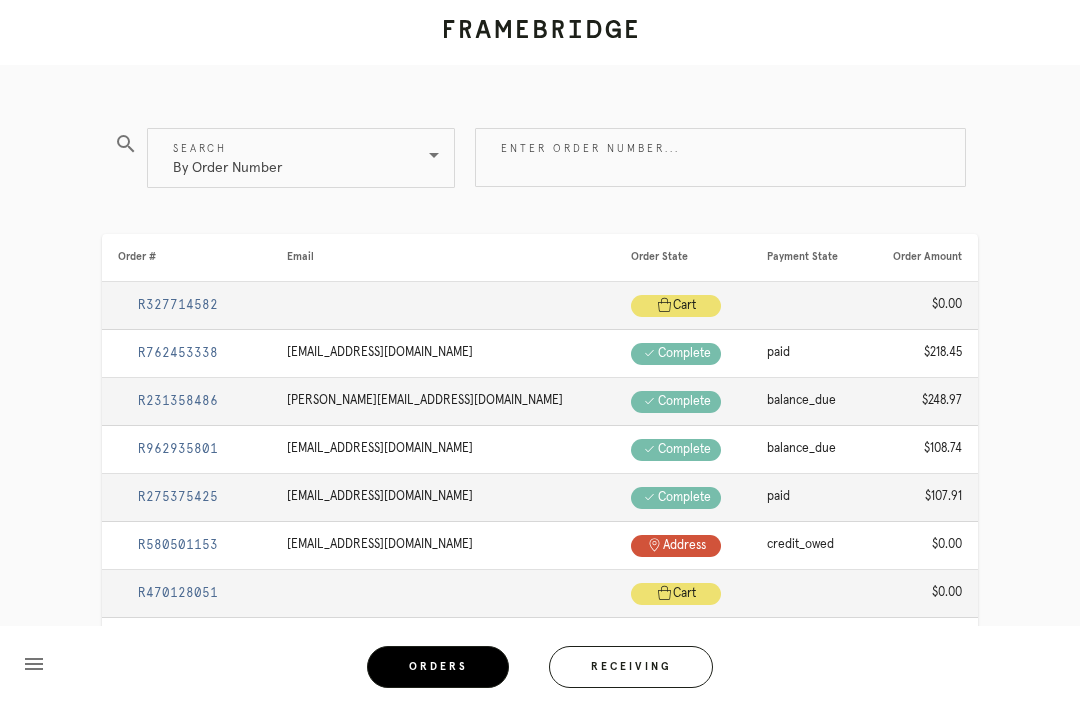 click on "Receiving" at bounding box center (631, 667) 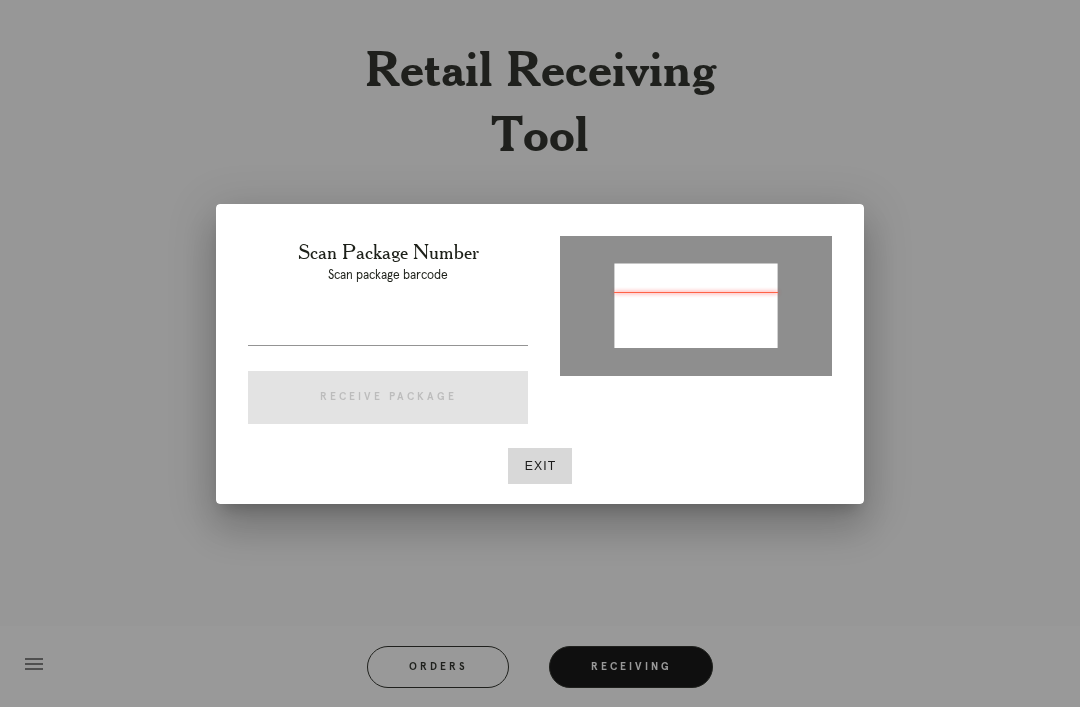 type on "P758861808063269" 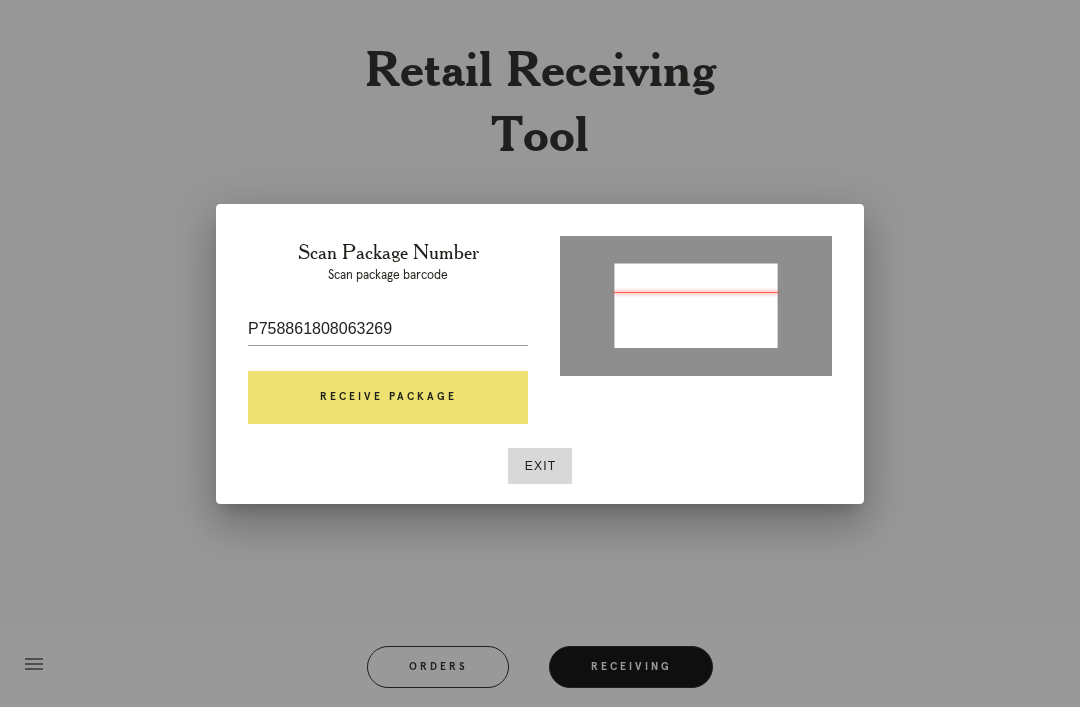 click on "Receive Package" at bounding box center (388, 398) 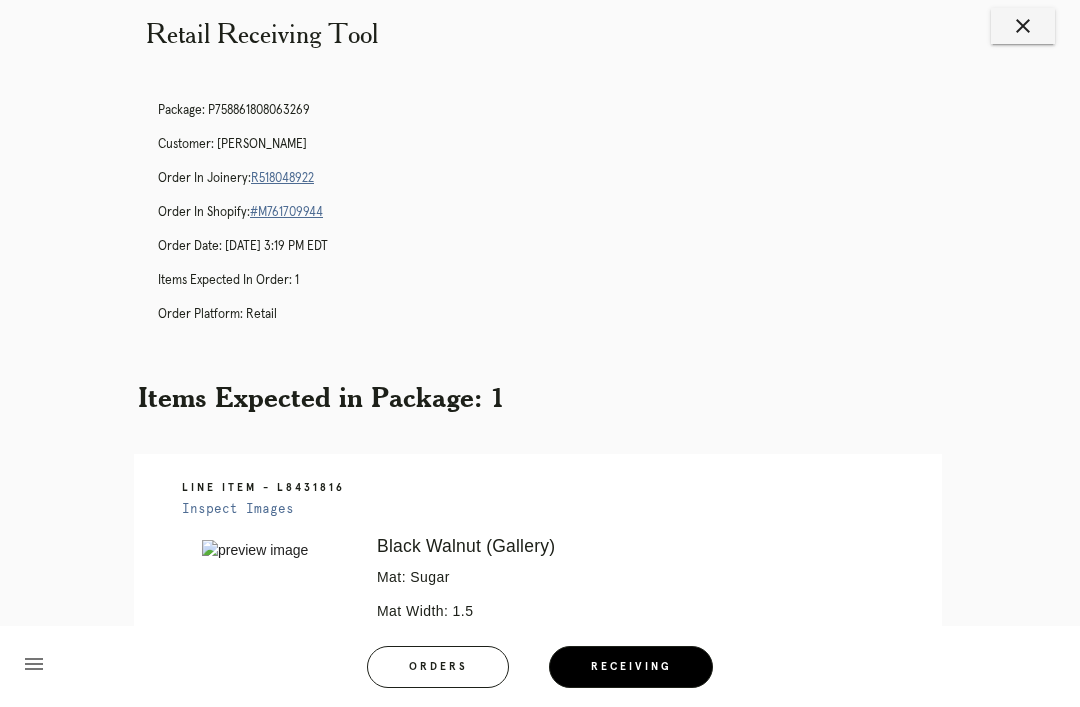 scroll, scrollTop: 0, scrollLeft: 0, axis: both 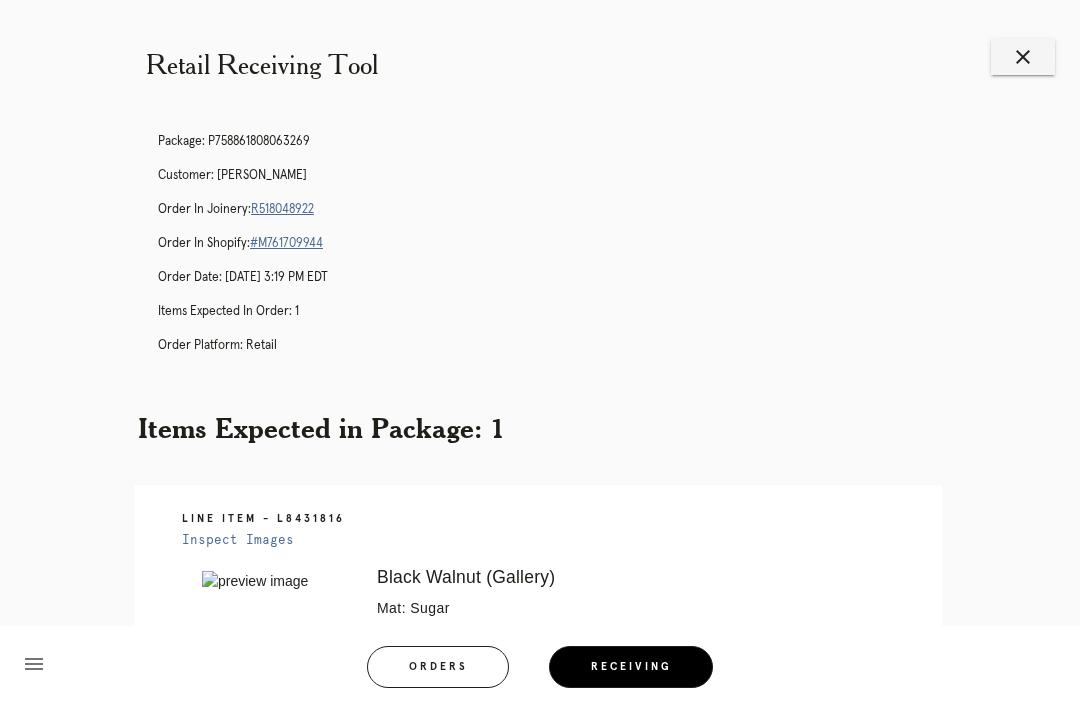 click on "Receiving" at bounding box center [631, 667] 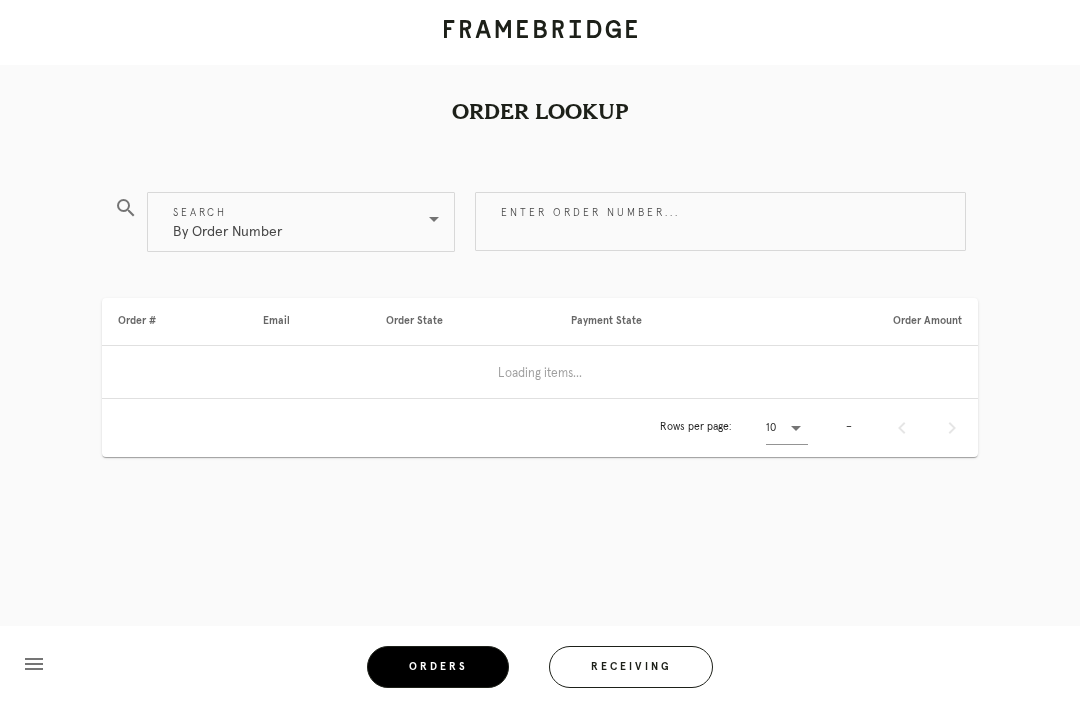 click on "Receiving" at bounding box center (631, 667) 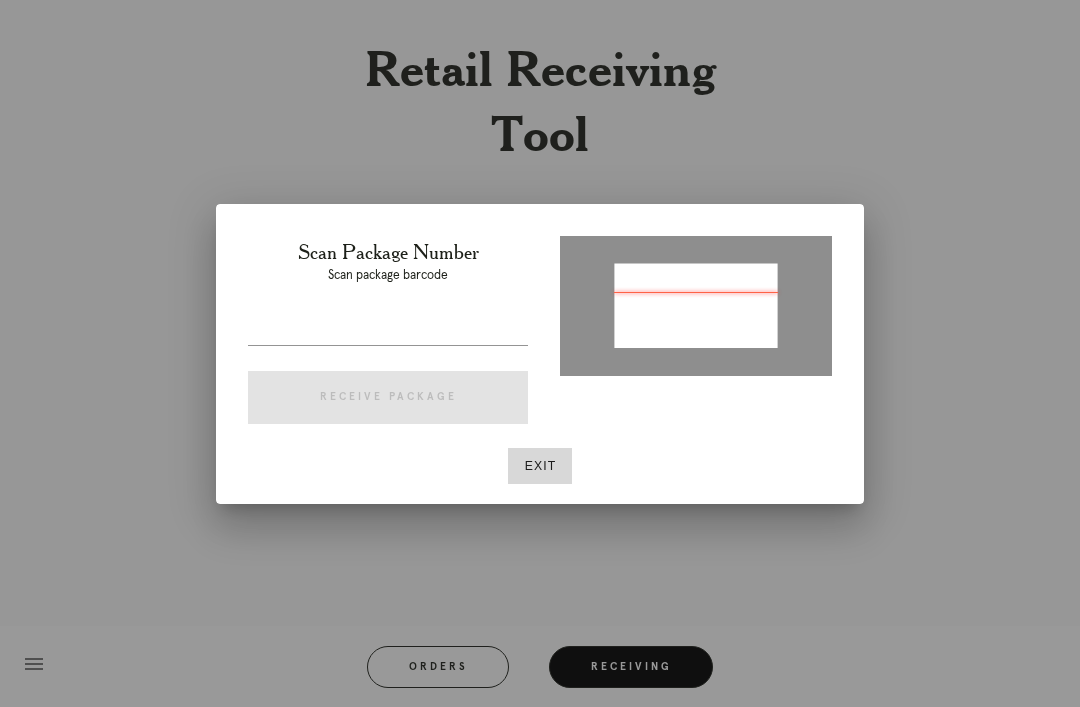 type on "P687241290779506" 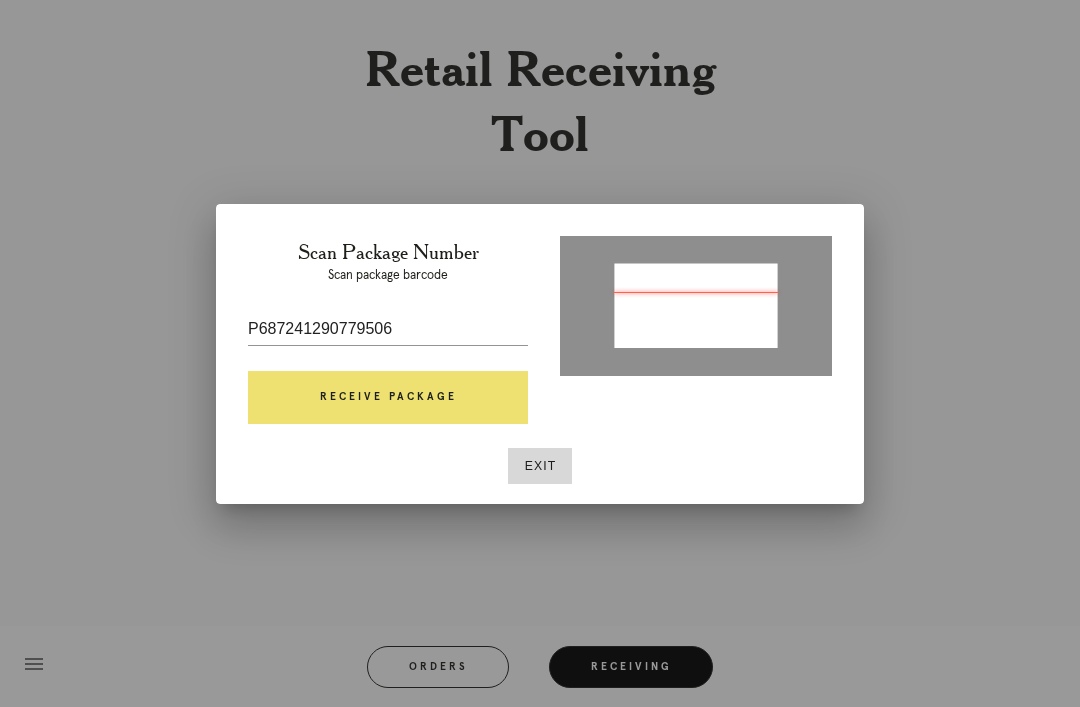 click on "P687241290779506" at bounding box center (388, 329) 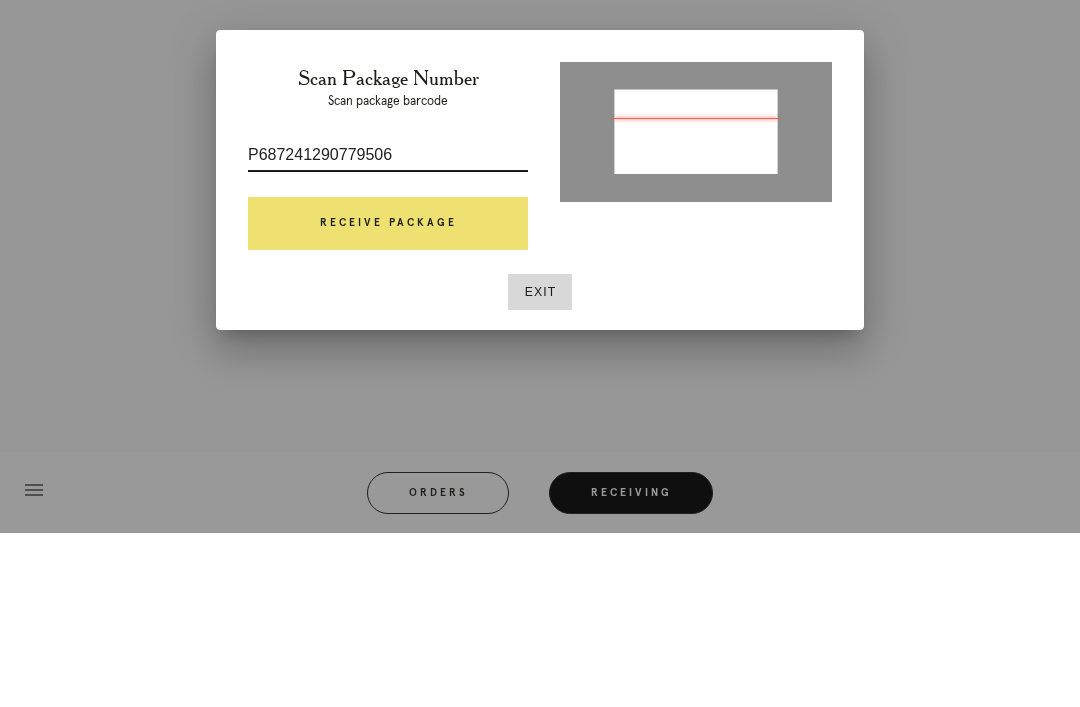 click on "Receive Package" at bounding box center (388, 398) 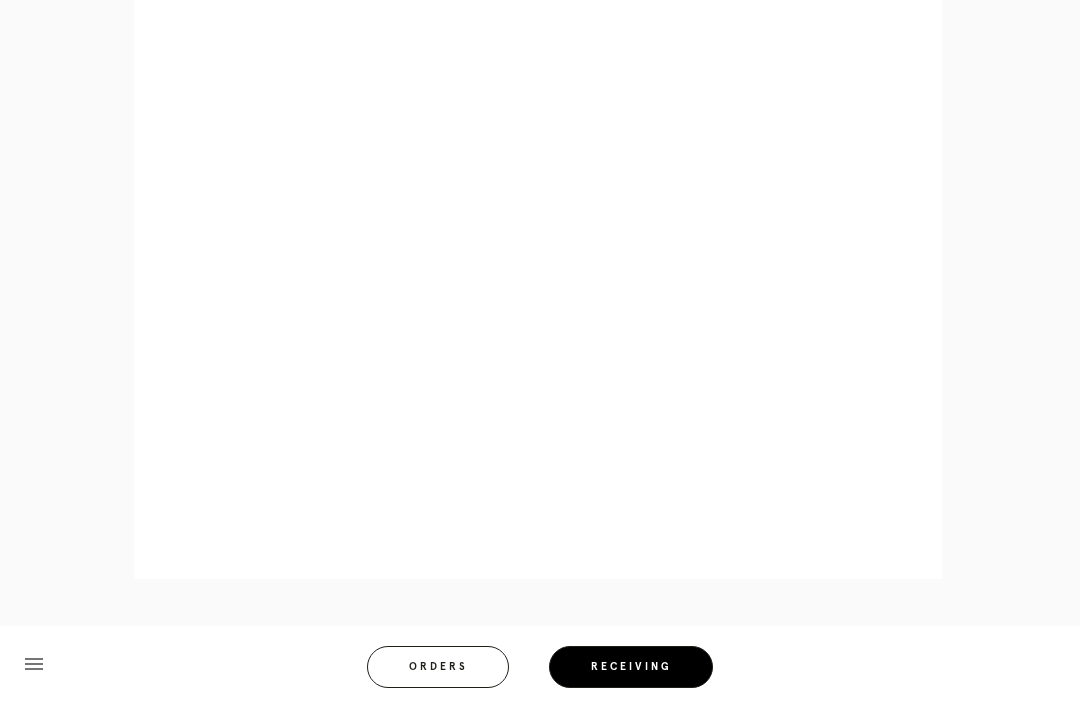 scroll, scrollTop: 1838, scrollLeft: 0, axis: vertical 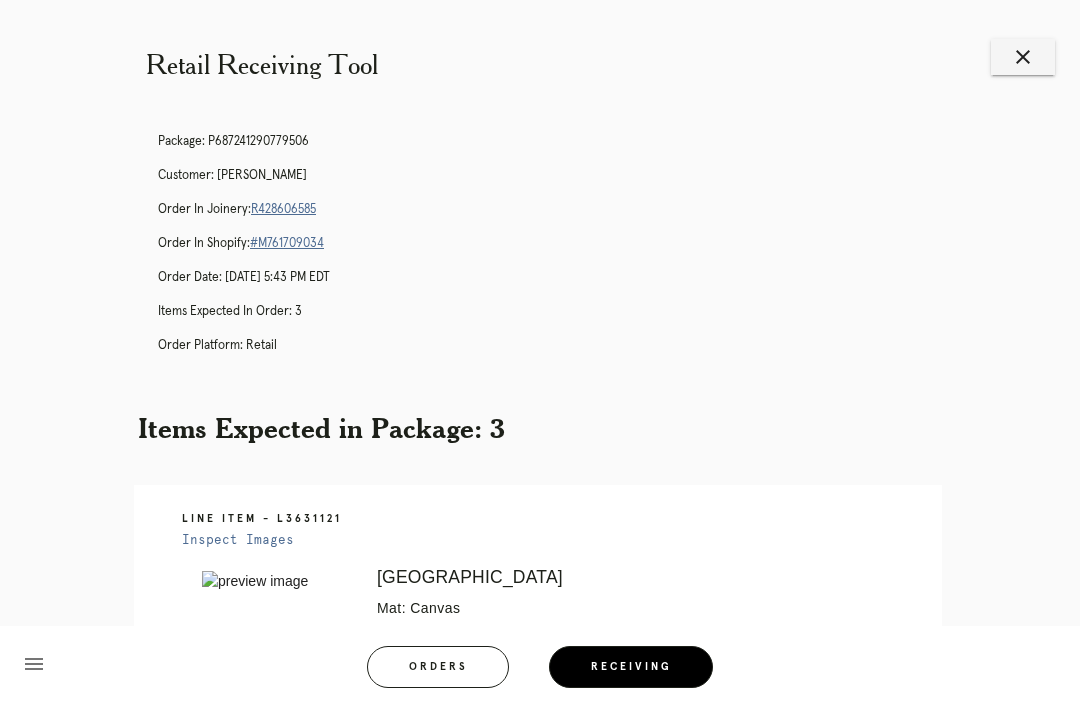 click on "R428606585" at bounding box center [283, 209] 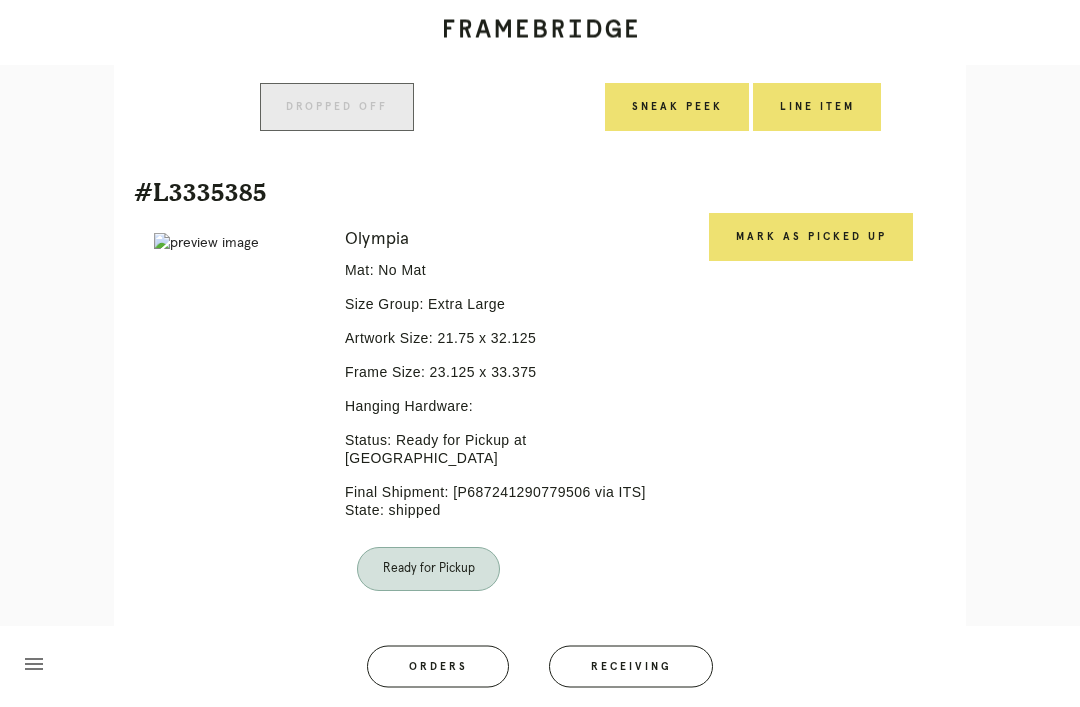 scroll, scrollTop: 1566, scrollLeft: 0, axis: vertical 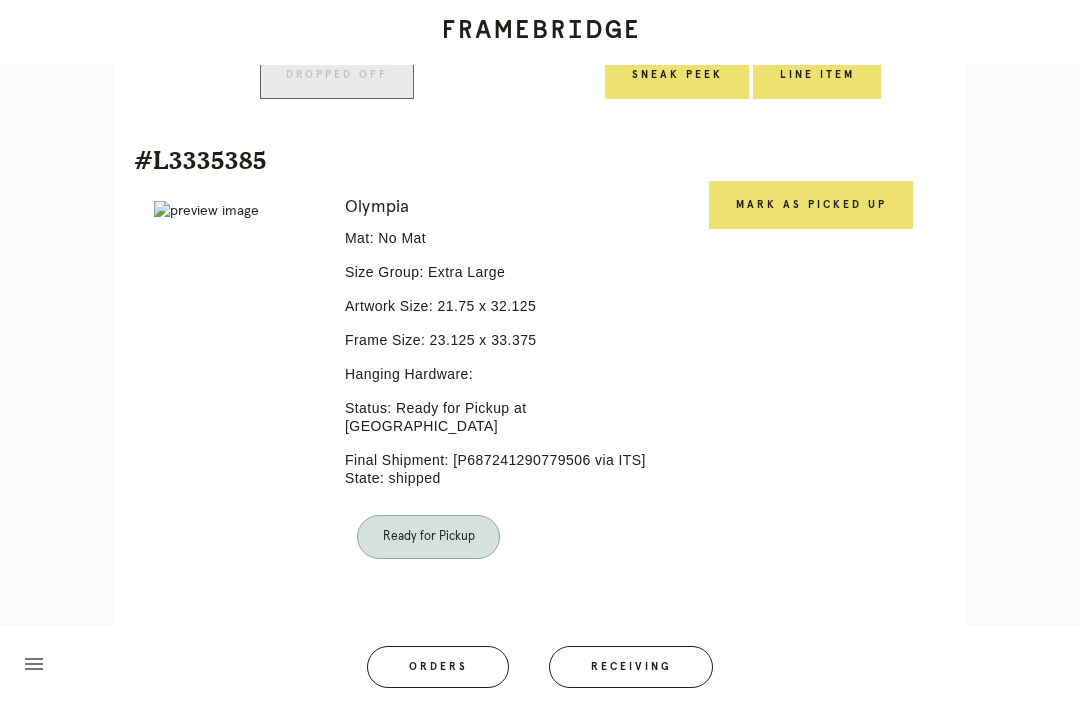click on "Mark as Picked Up" at bounding box center [811, 205] 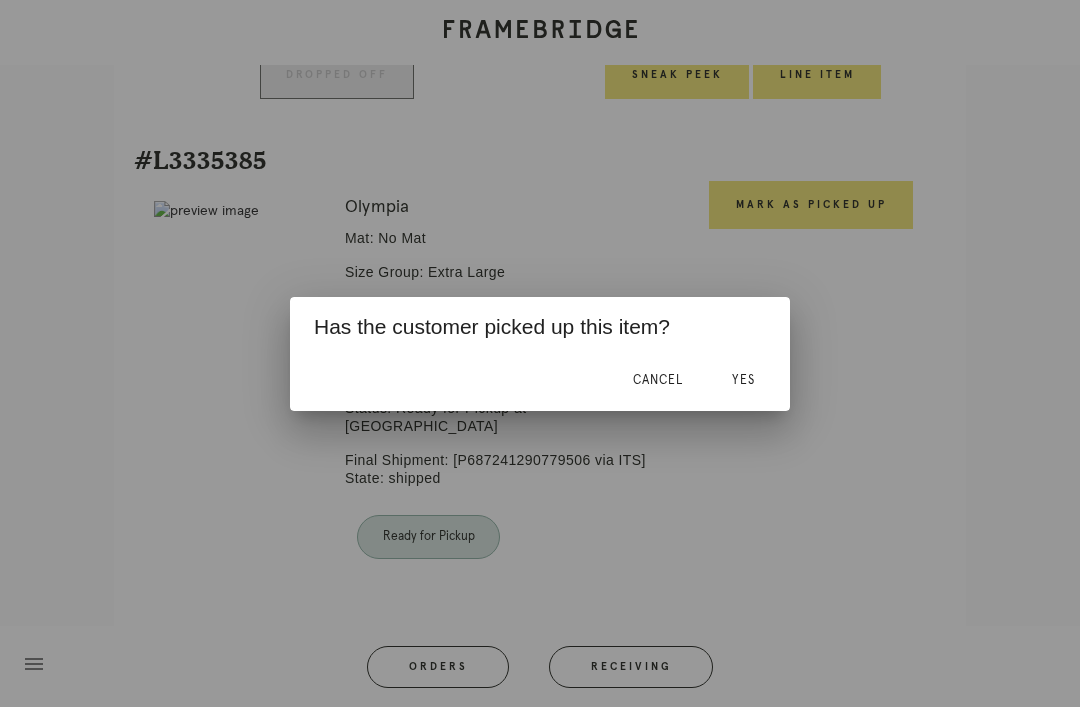 click on "Yes" at bounding box center (743, 380) 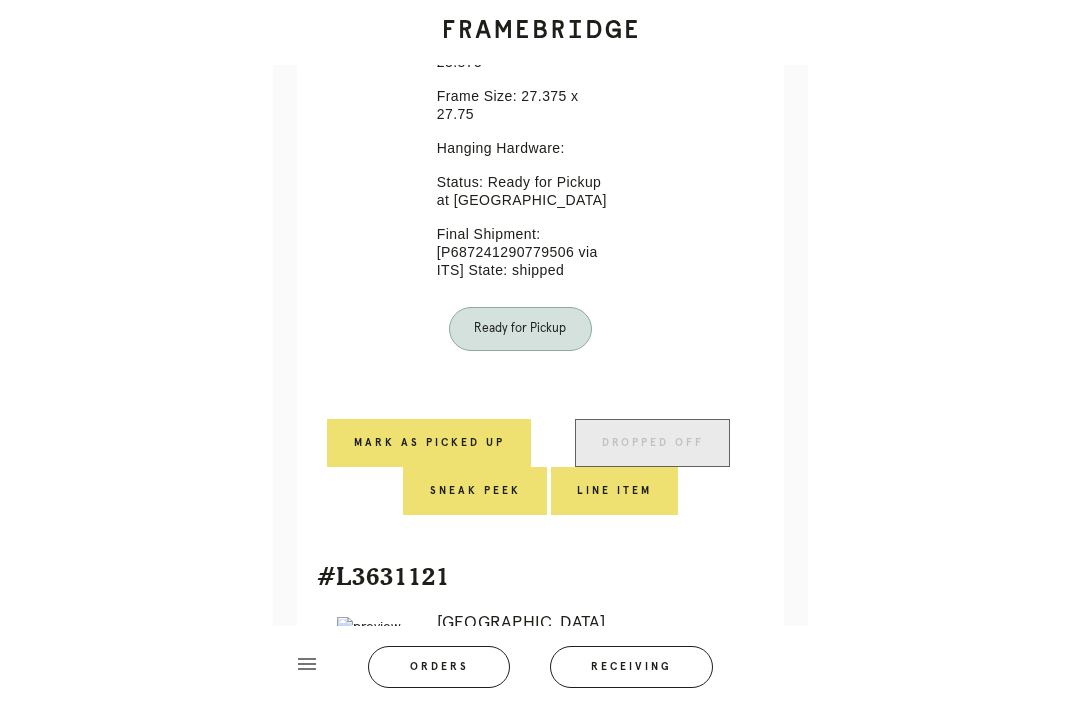 scroll, scrollTop: 622, scrollLeft: 0, axis: vertical 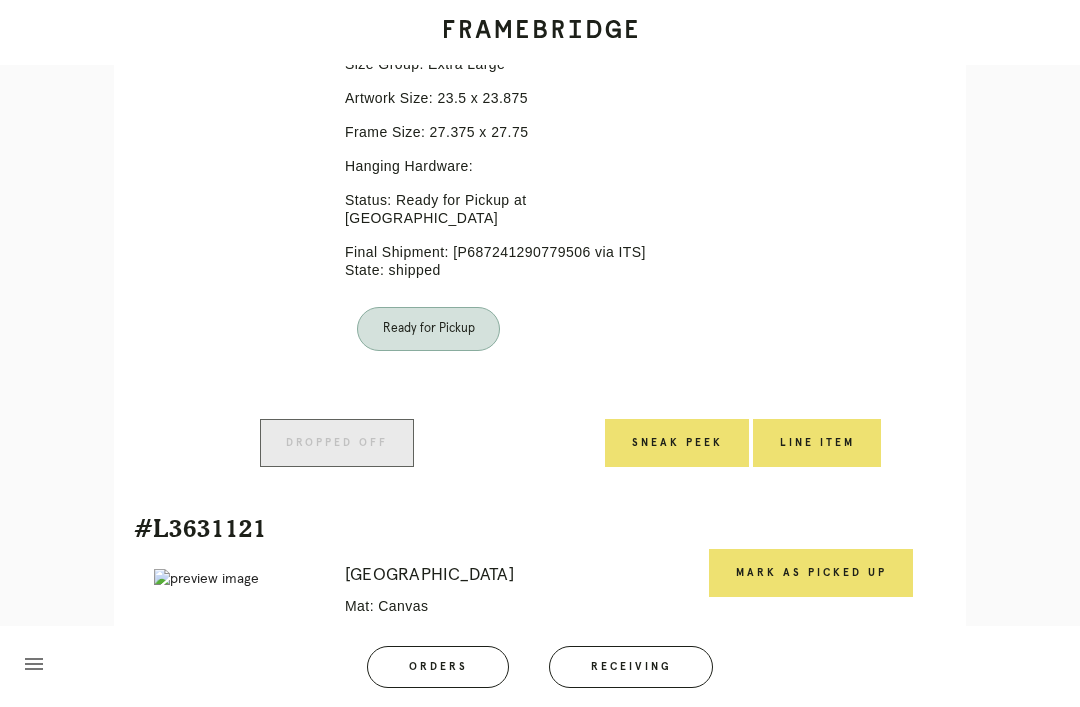 click on "Orders" at bounding box center (438, 667) 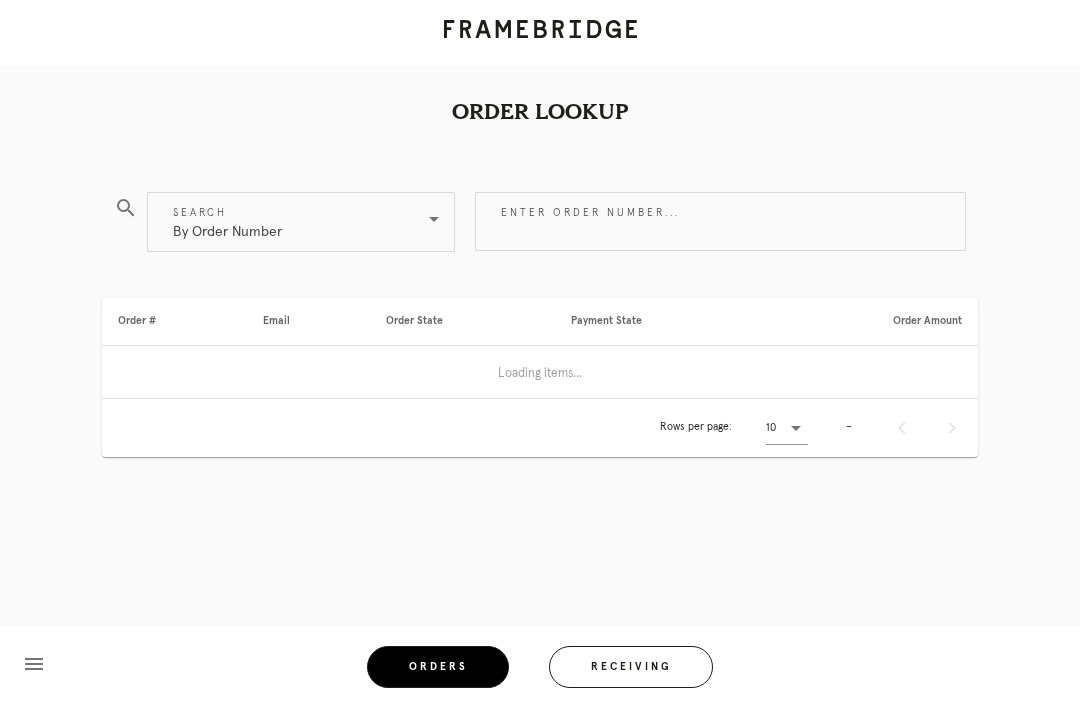 scroll, scrollTop: 64, scrollLeft: 0, axis: vertical 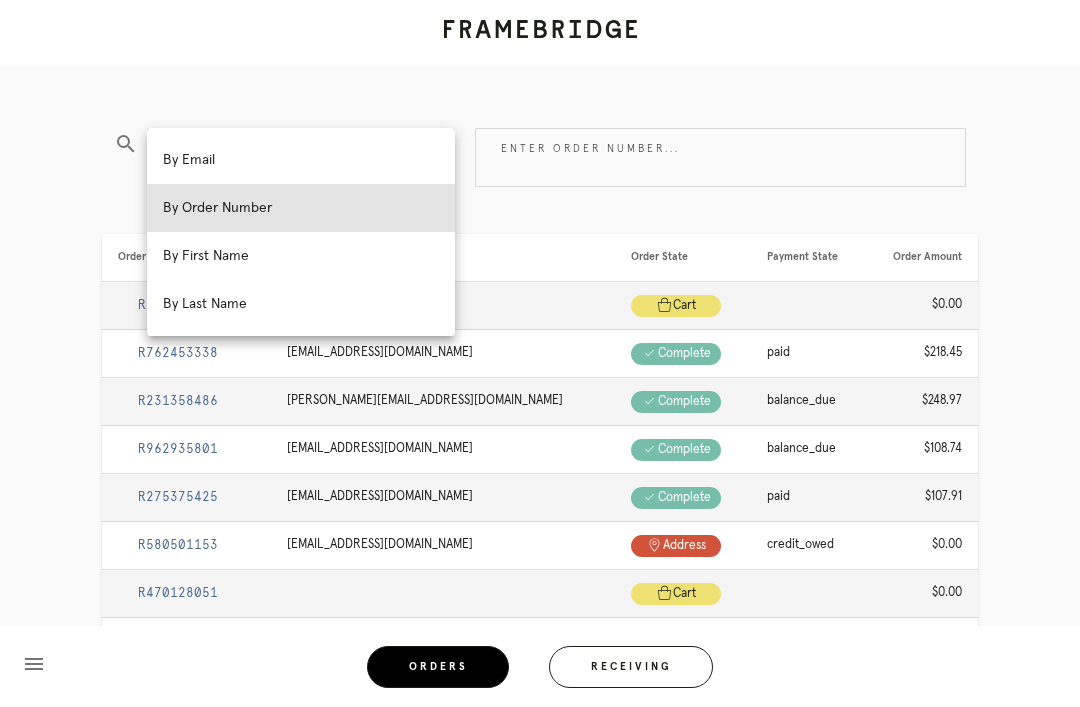 click on "By Email" at bounding box center [301, 160] 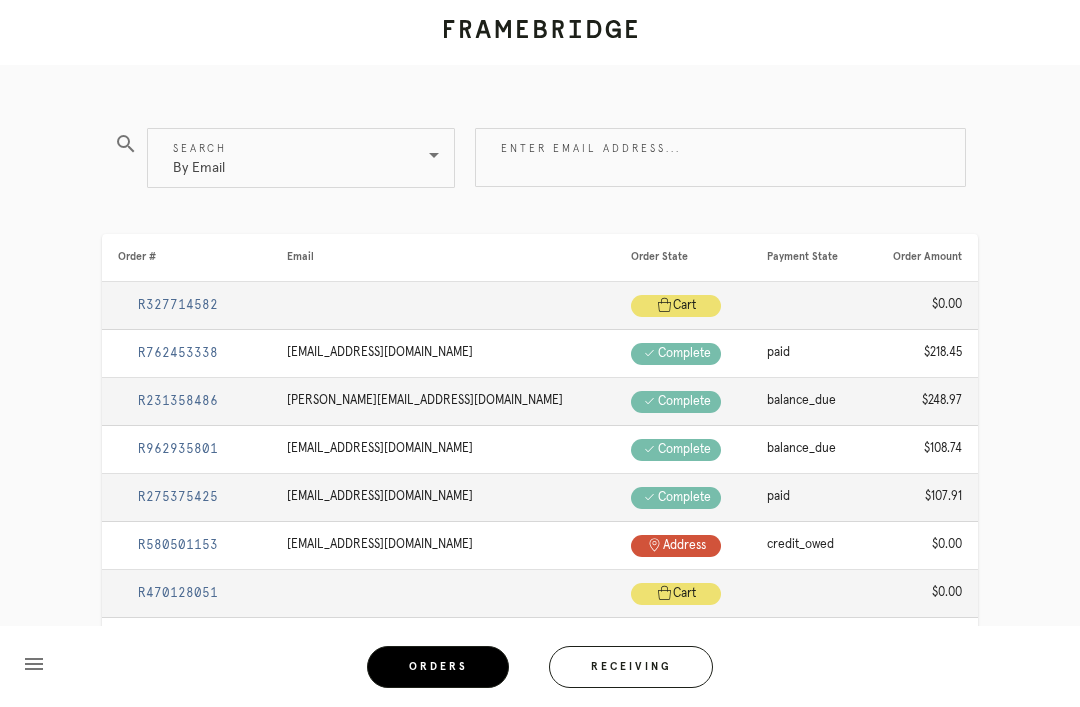 click on "Enter email address..." at bounding box center (720, 157) 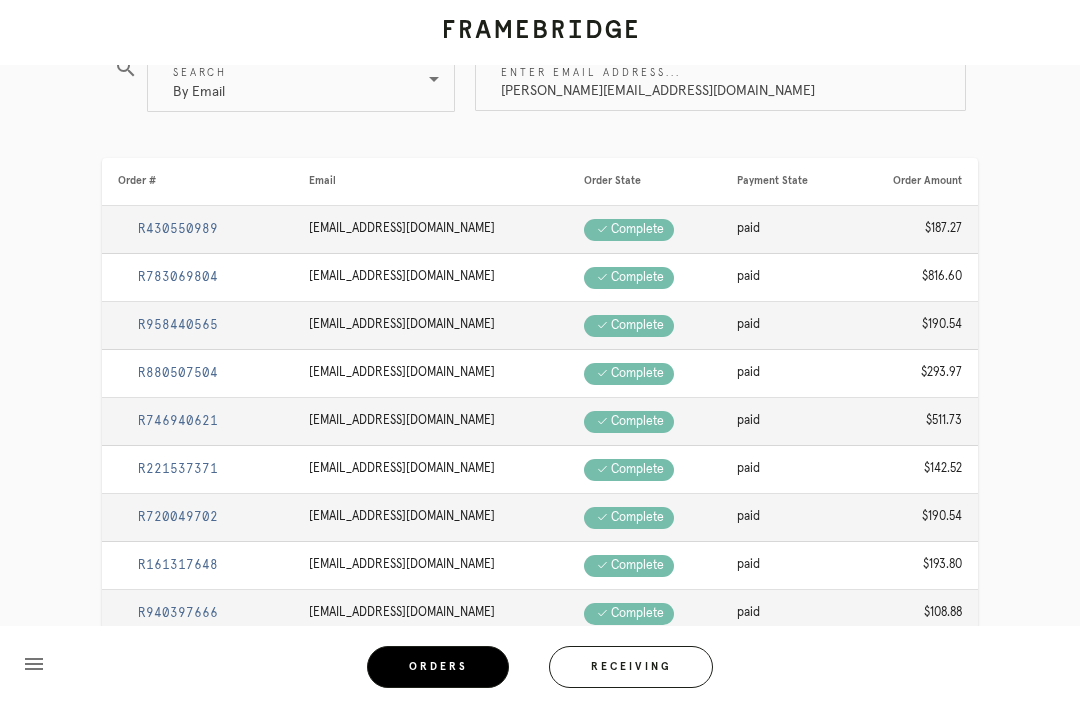 scroll, scrollTop: 121, scrollLeft: 0, axis: vertical 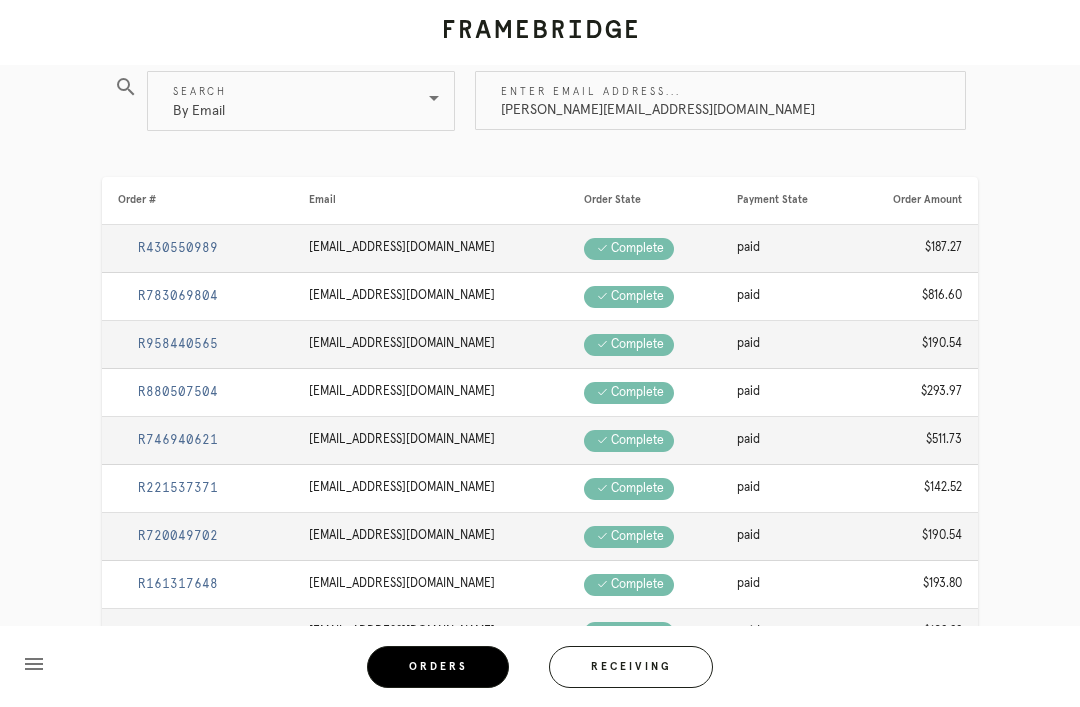 type on "Lauren.flicker@gmail.com" 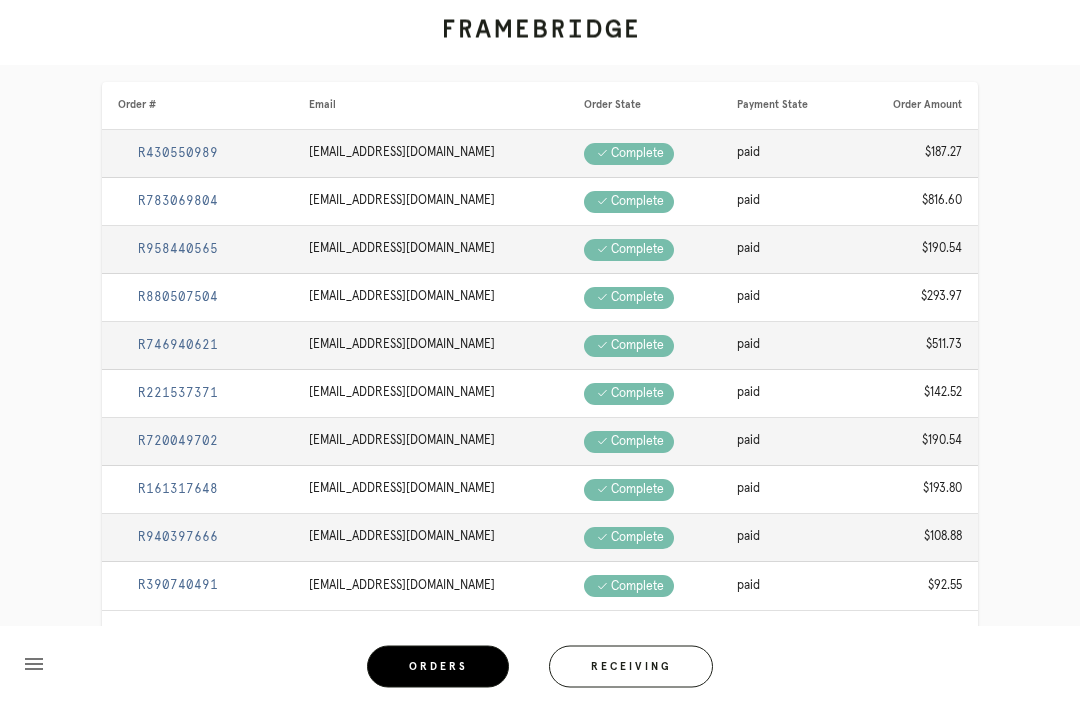 scroll, scrollTop: 276, scrollLeft: 0, axis: vertical 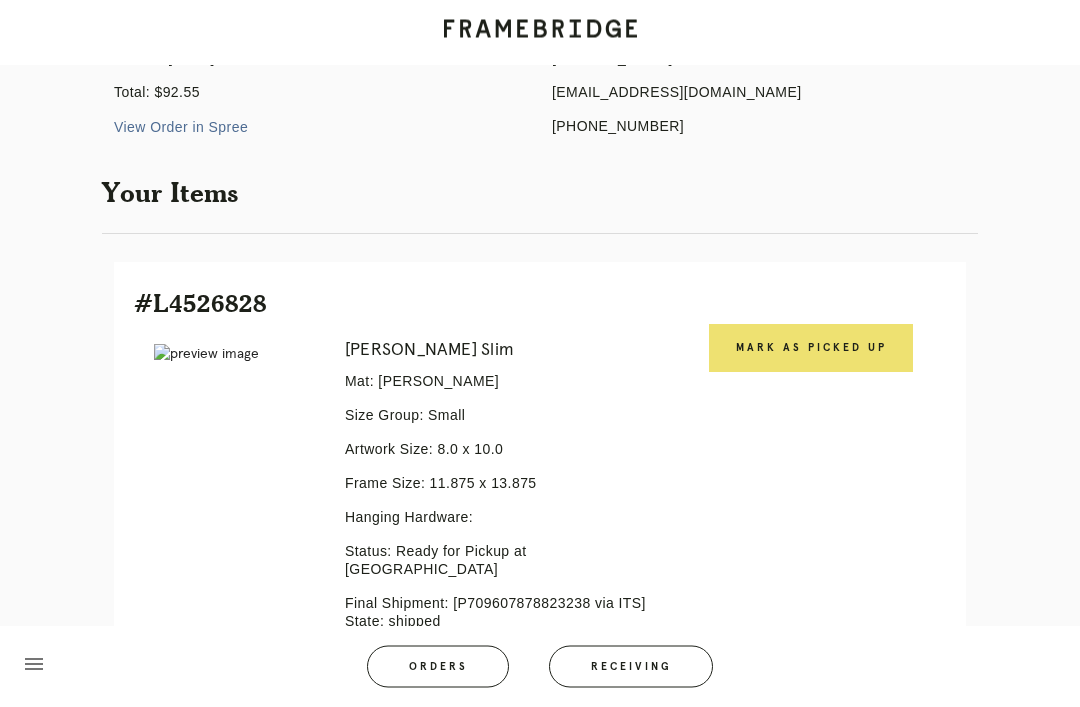 click on "Mark as Picked Up" at bounding box center [811, 349] 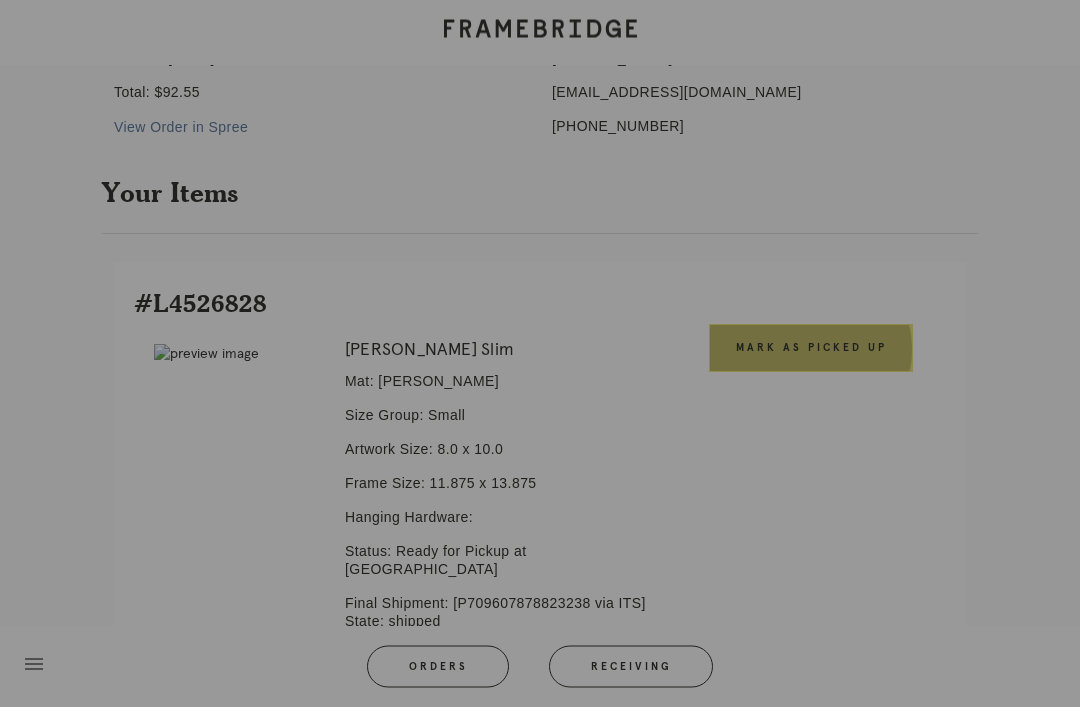 scroll, scrollTop: 271, scrollLeft: 0, axis: vertical 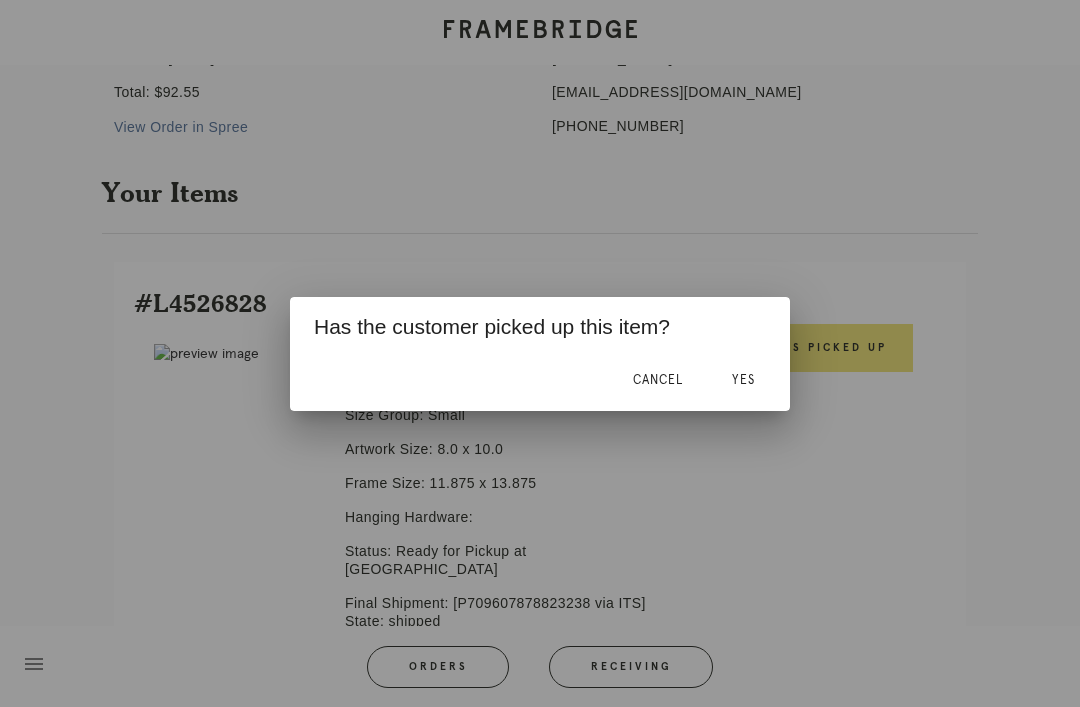 click on "Yes" at bounding box center [743, 381] 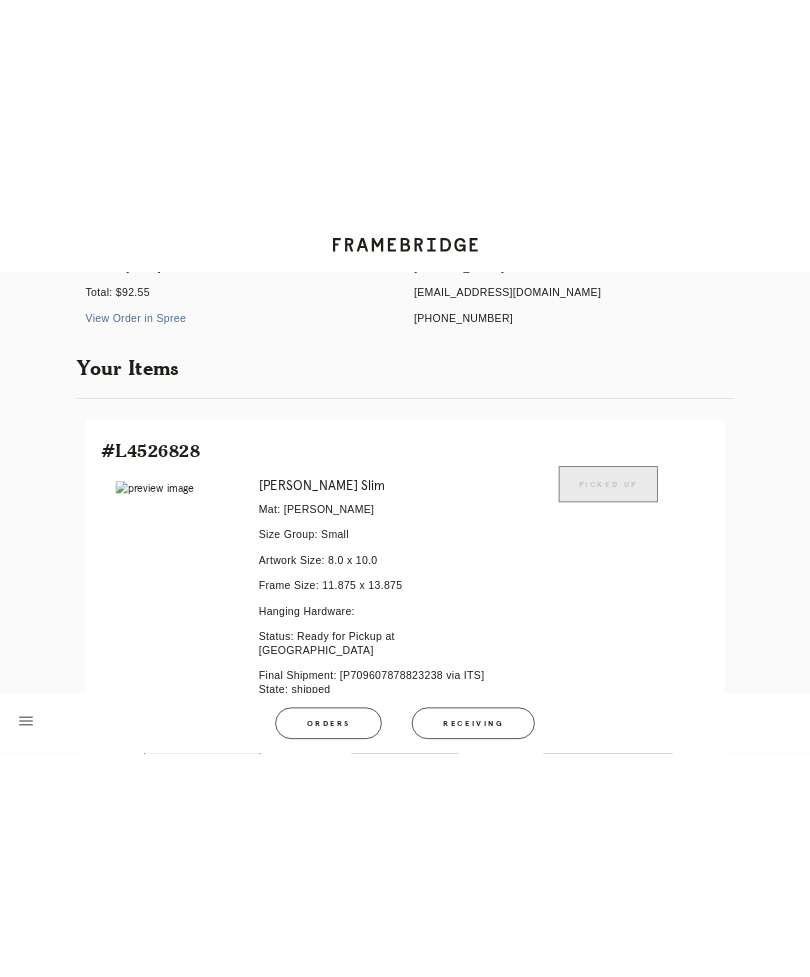 scroll, scrollTop: 0, scrollLeft: 0, axis: both 